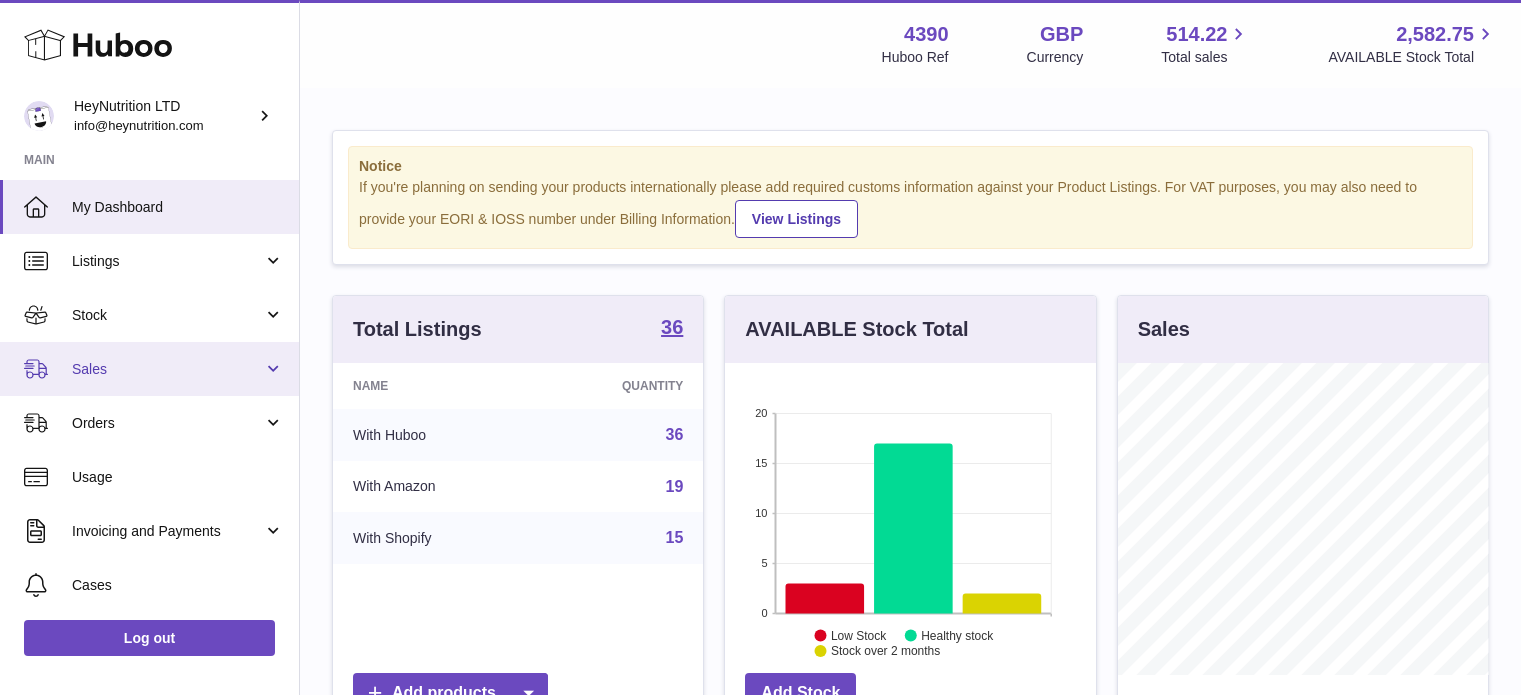 scroll, scrollTop: 0, scrollLeft: 0, axis: both 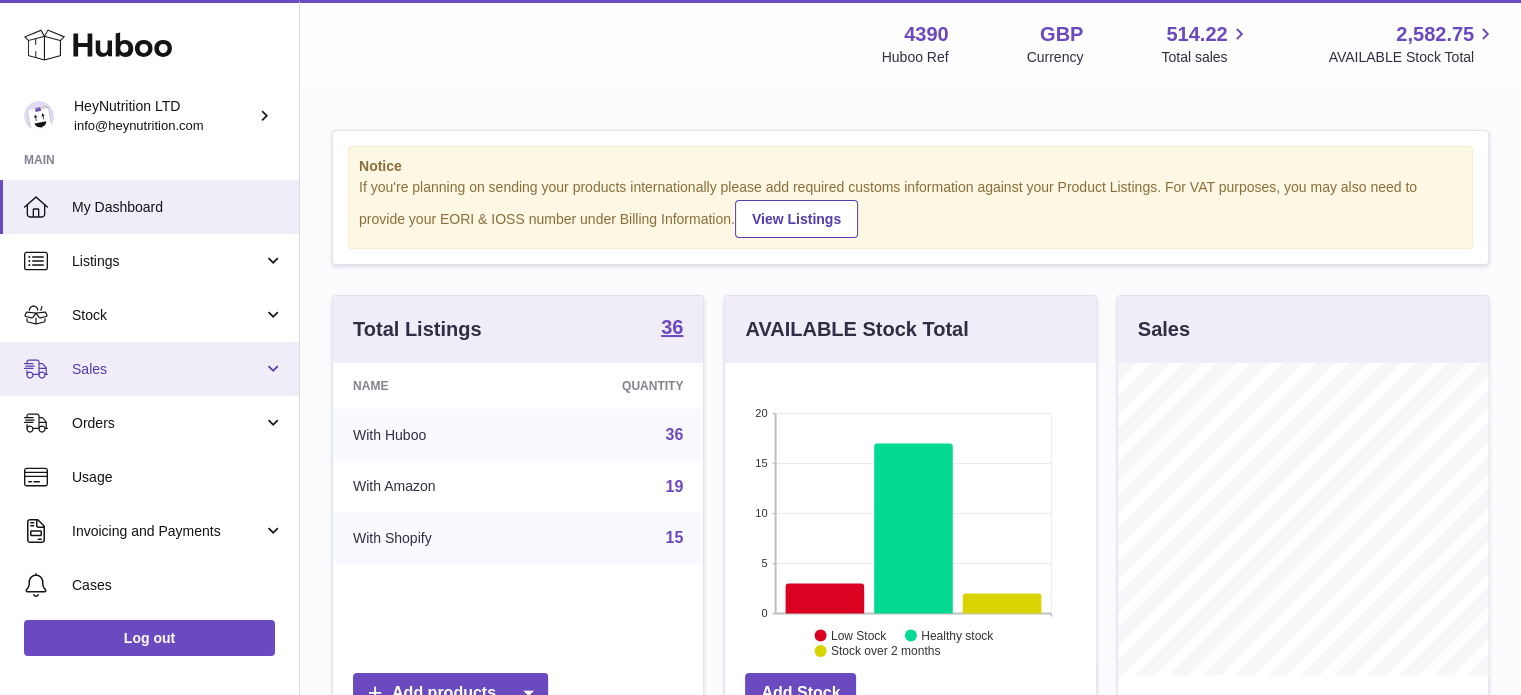 click on "Sales" at bounding box center (167, 369) 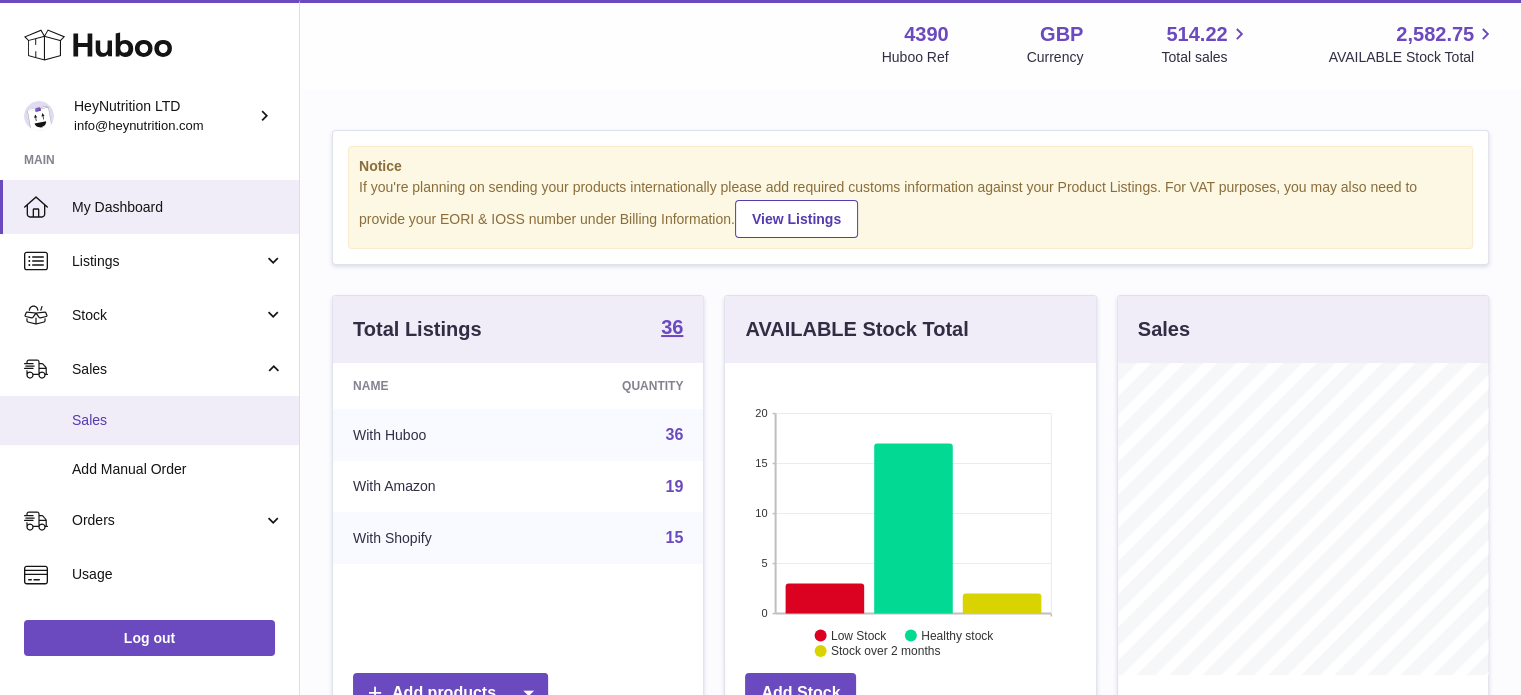 click on "Sales" at bounding box center (178, 420) 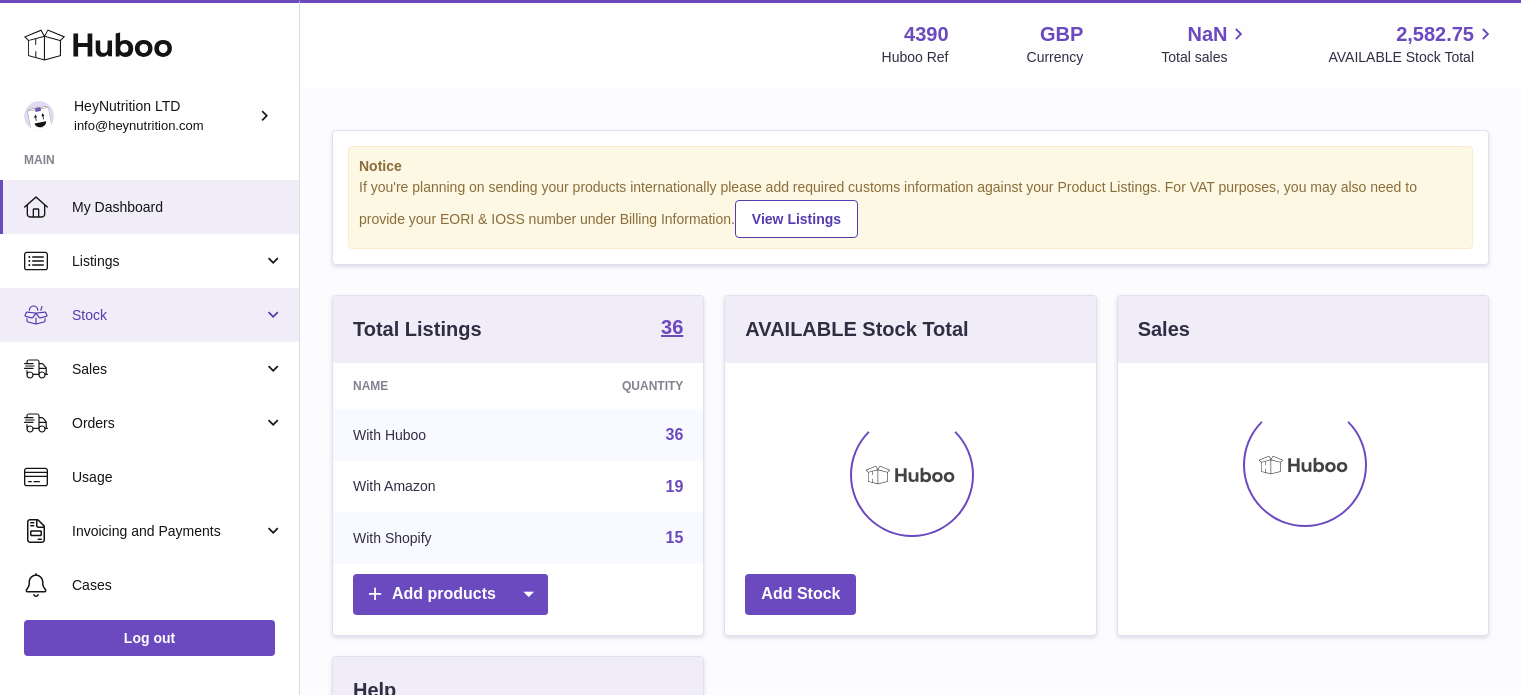 scroll, scrollTop: 0, scrollLeft: 0, axis: both 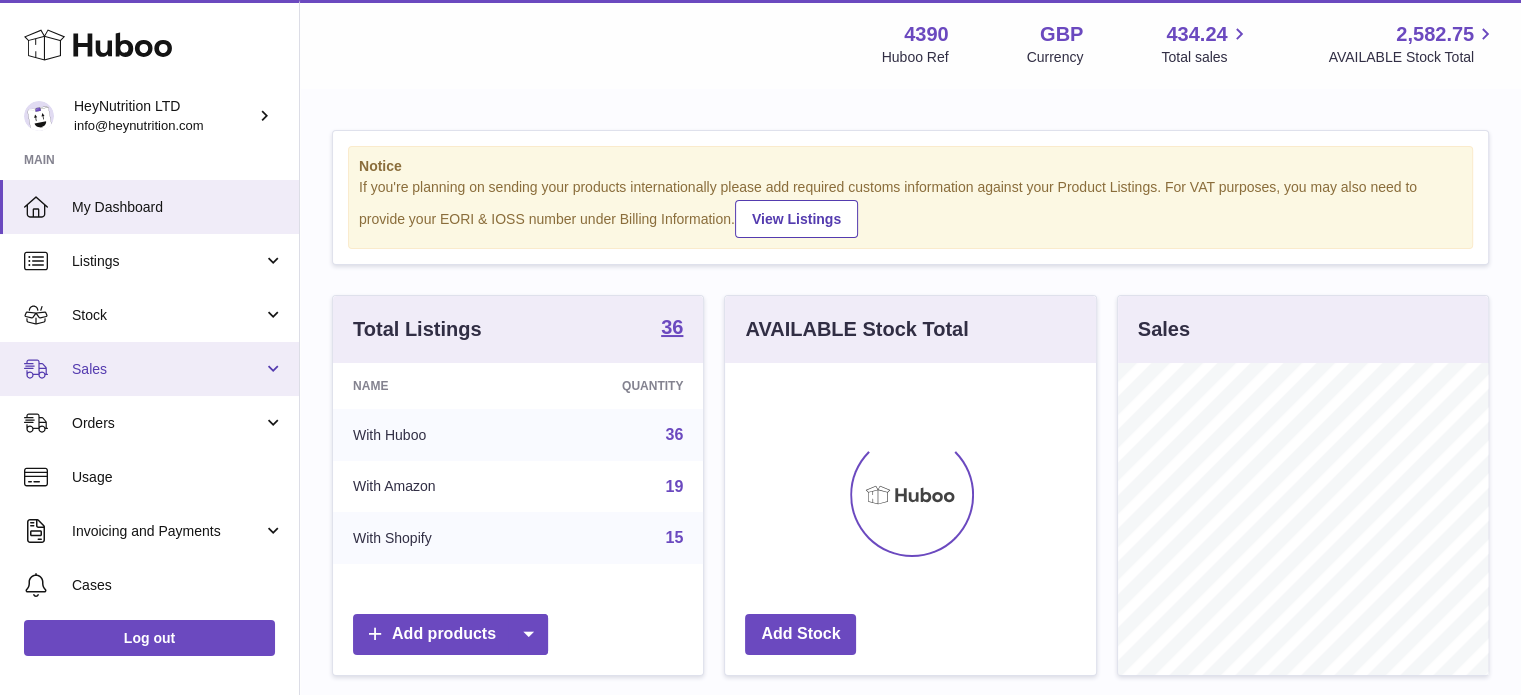 click on "Sales" at bounding box center [149, 369] 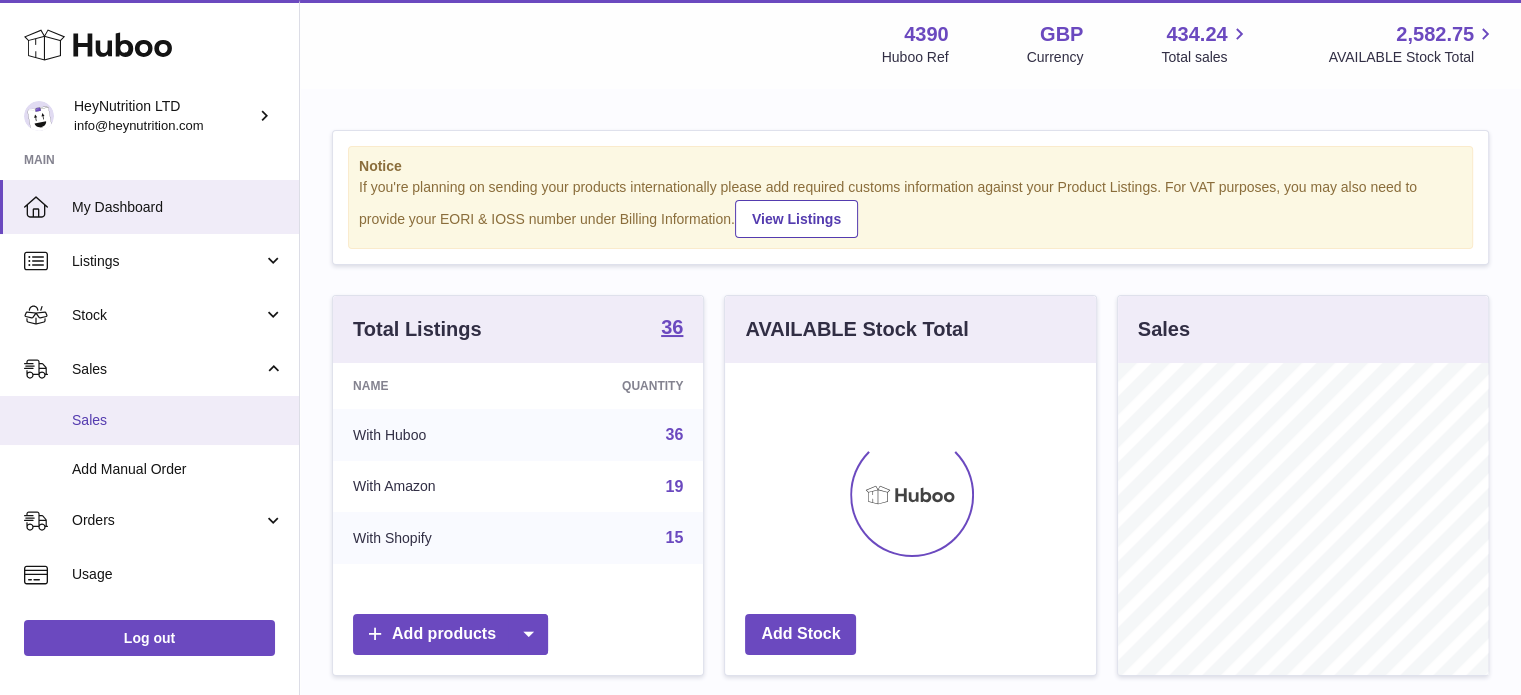 click on "Sales" at bounding box center [149, 420] 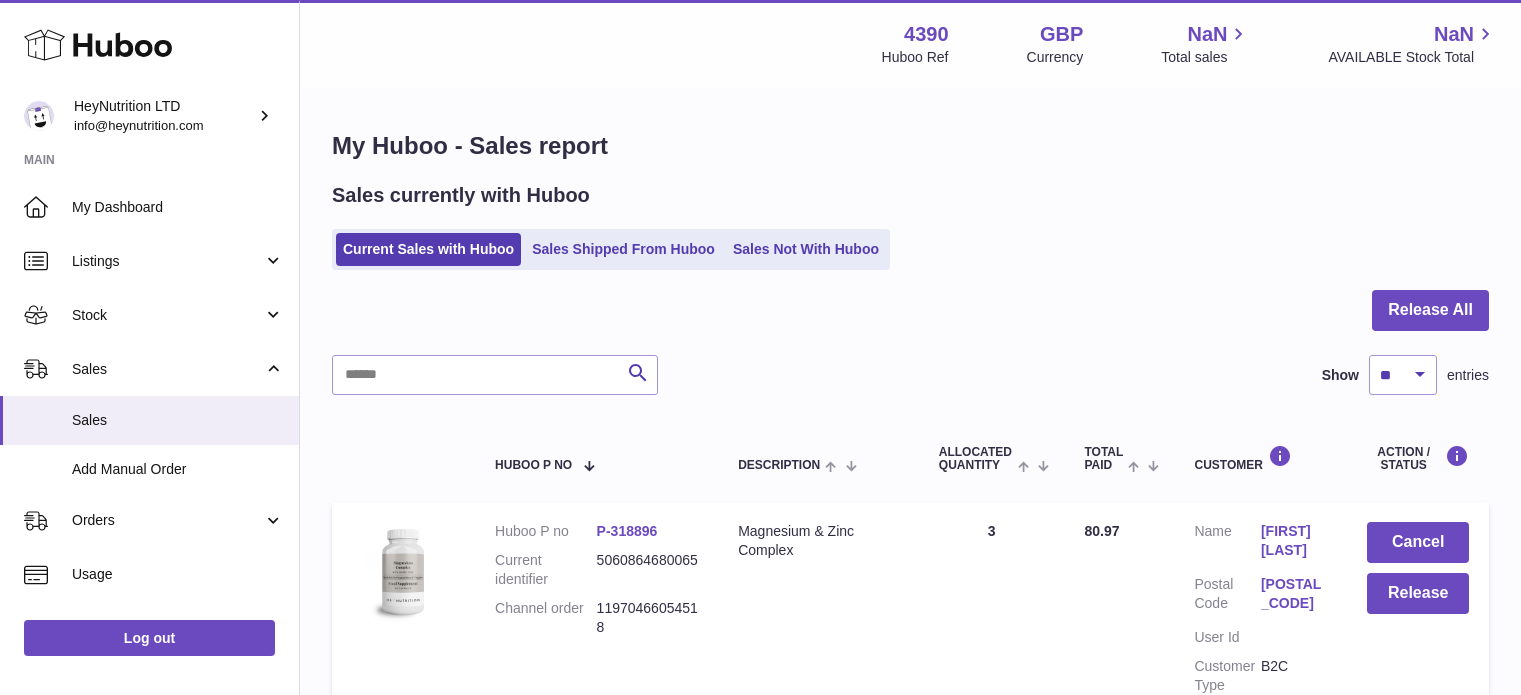 scroll, scrollTop: 0, scrollLeft: 0, axis: both 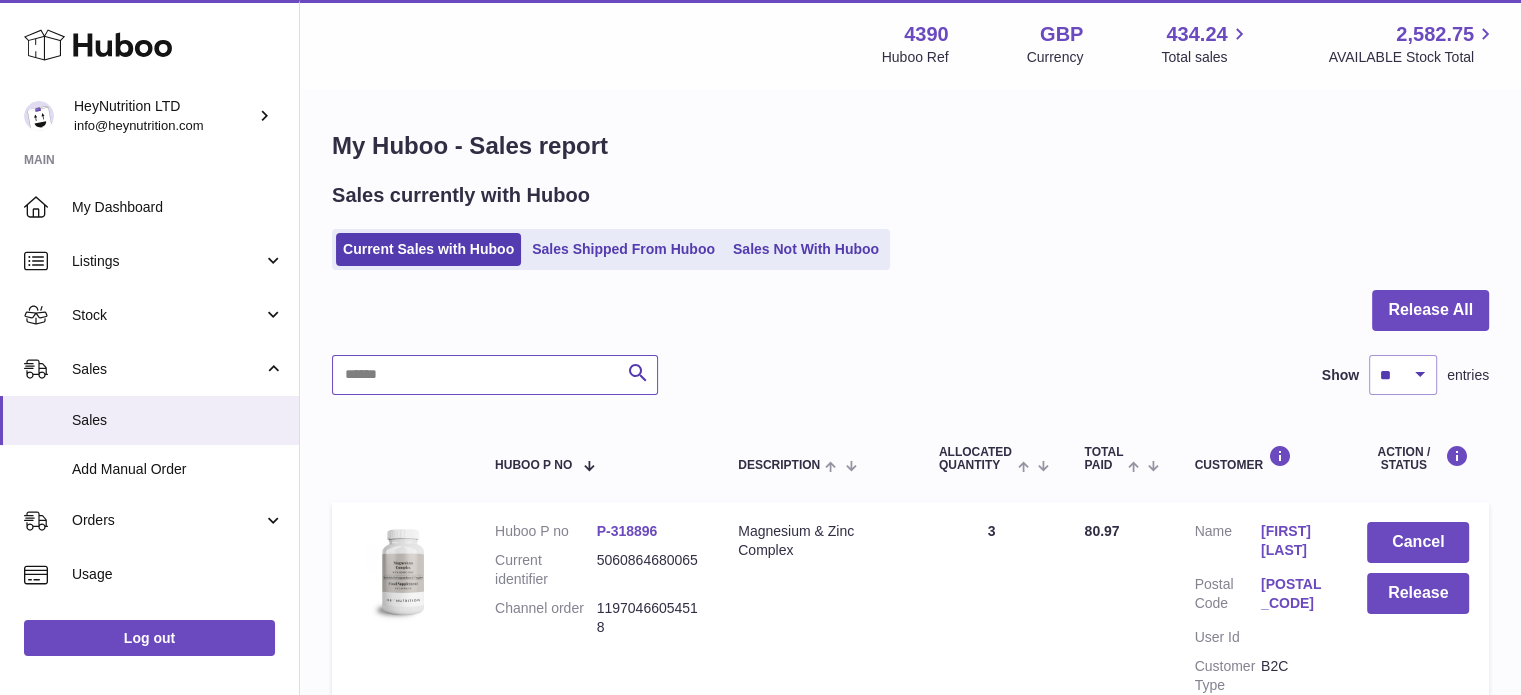 click at bounding box center [495, 375] 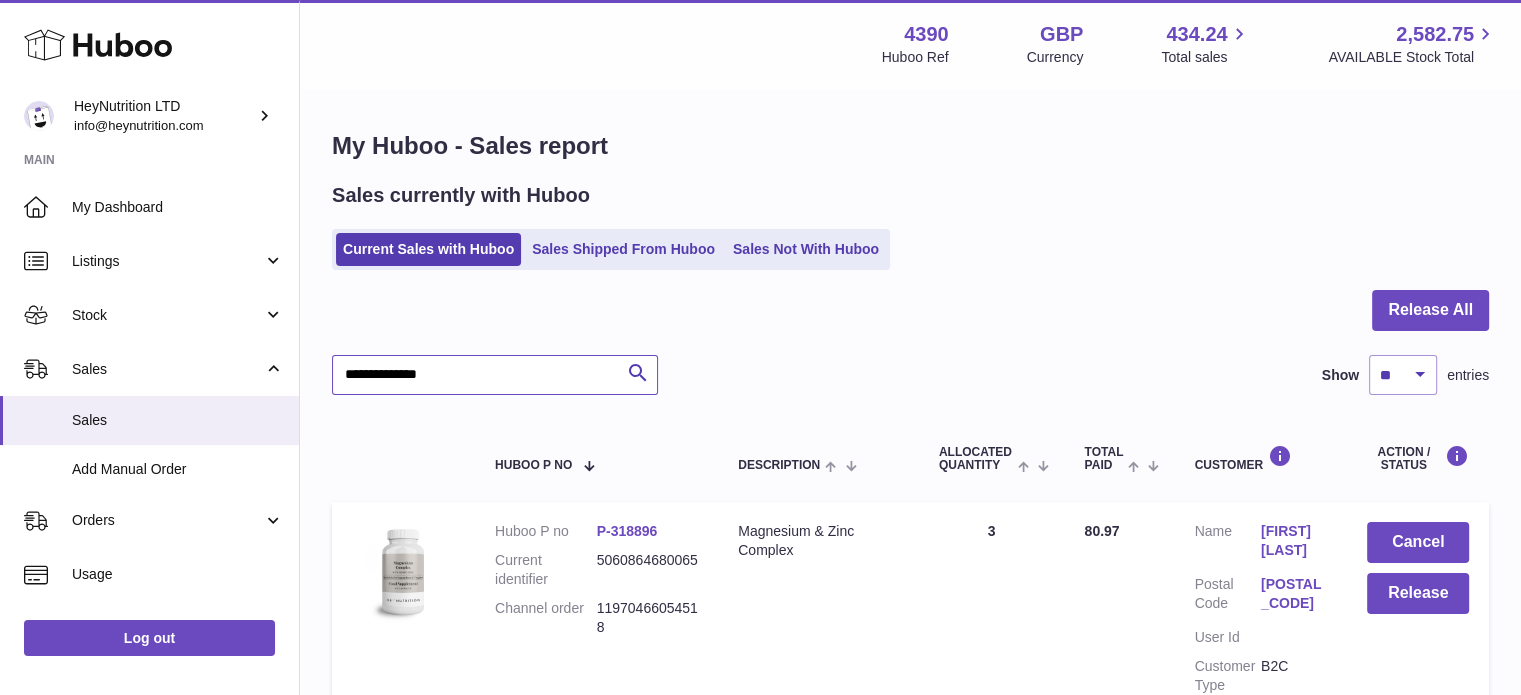 scroll, scrollTop: 200, scrollLeft: 0, axis: vertical 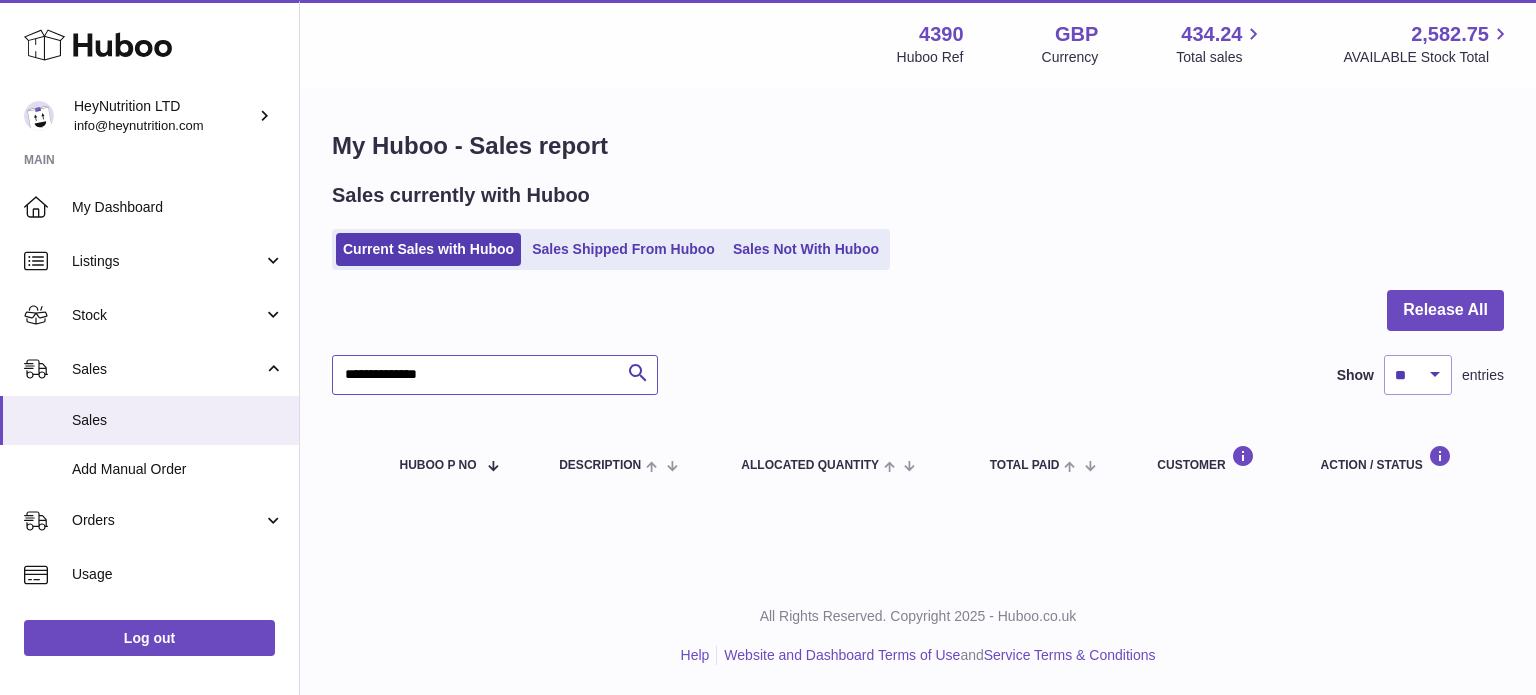 type on "**********" 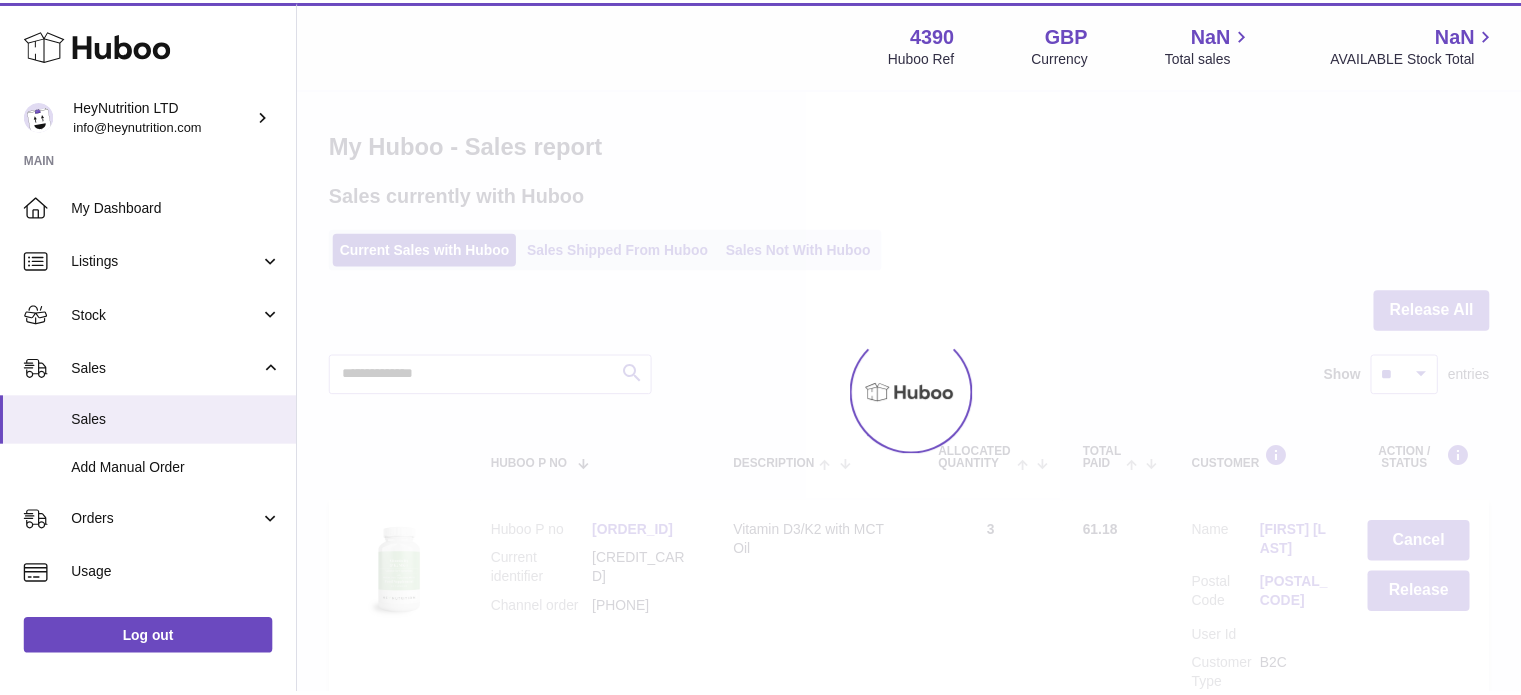 scroll, scrollTop: 0, scrollLeft: 0, axis: both 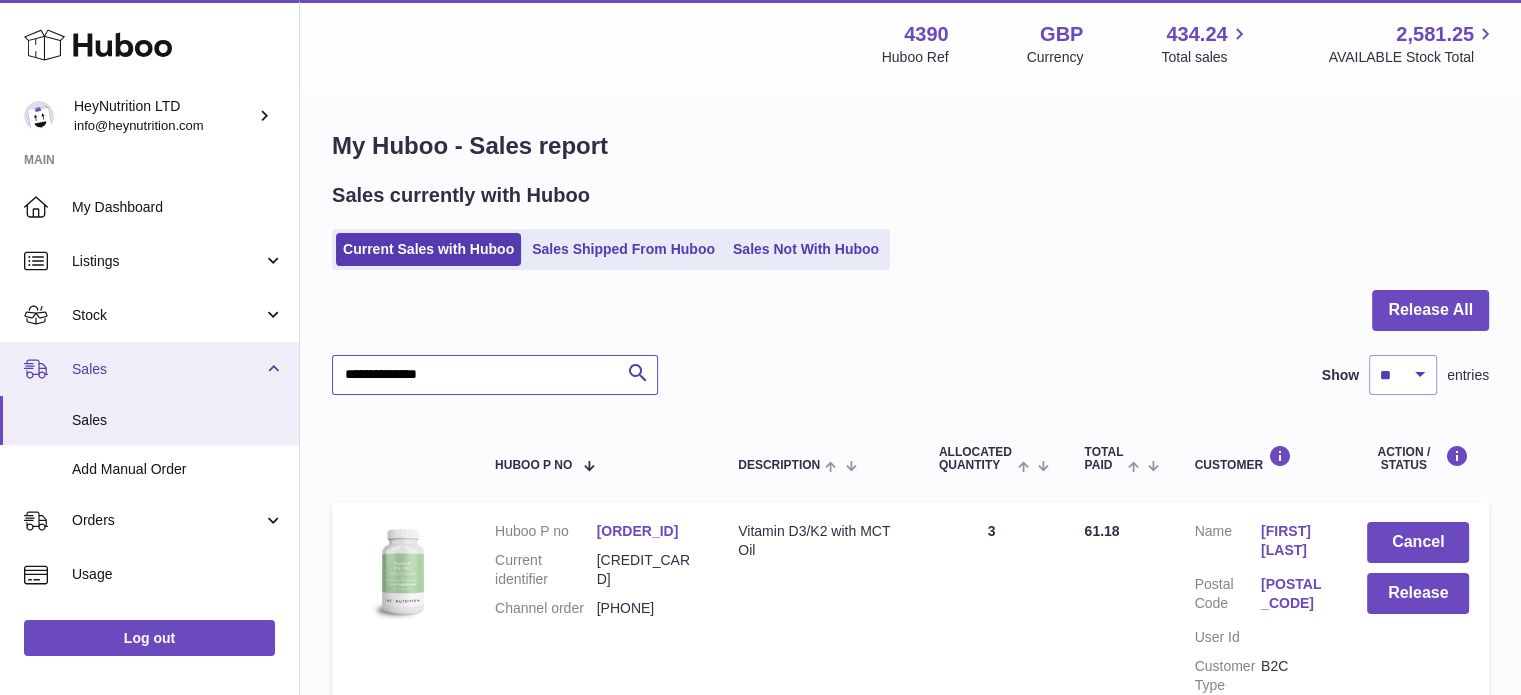 drag, startPoint x: 525, startPoint y: 374, endPoint x: 148, endPoint y: 366, distance: 377.08487 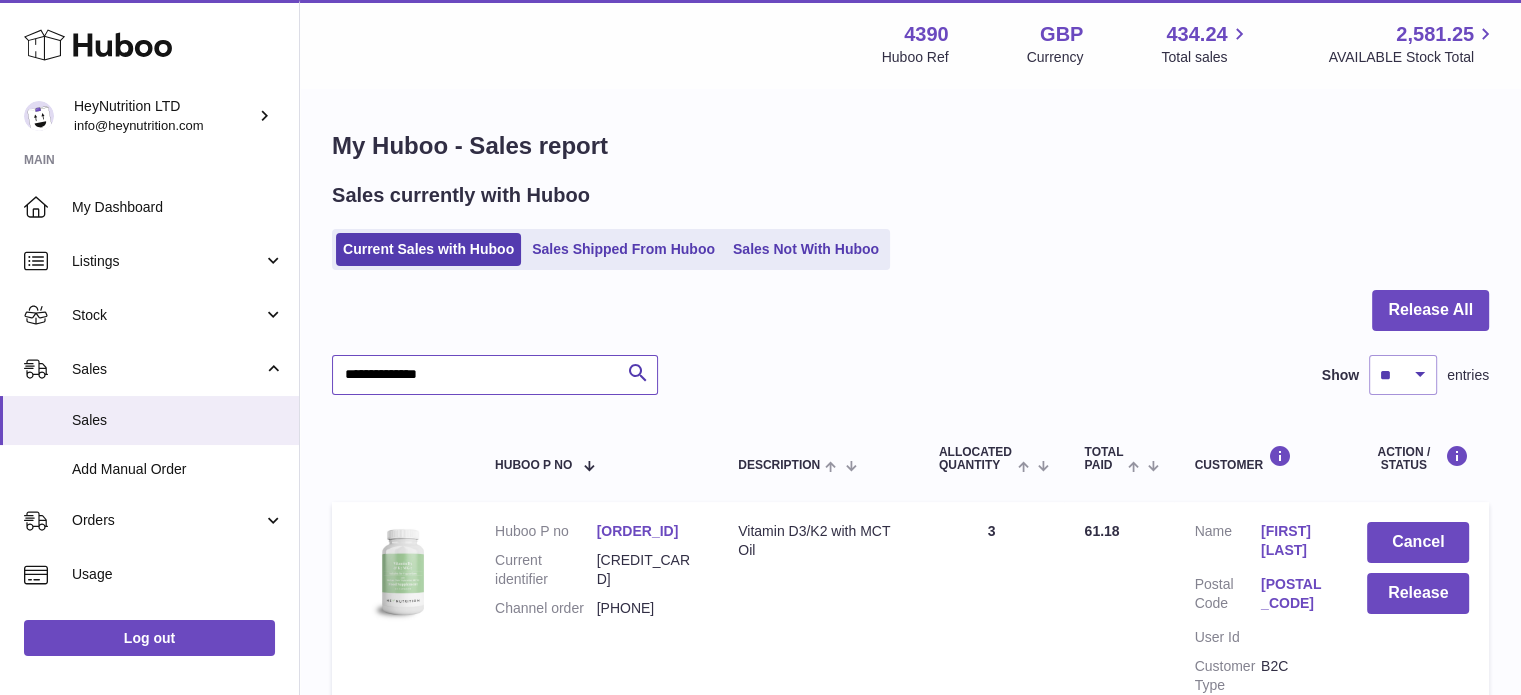 paste 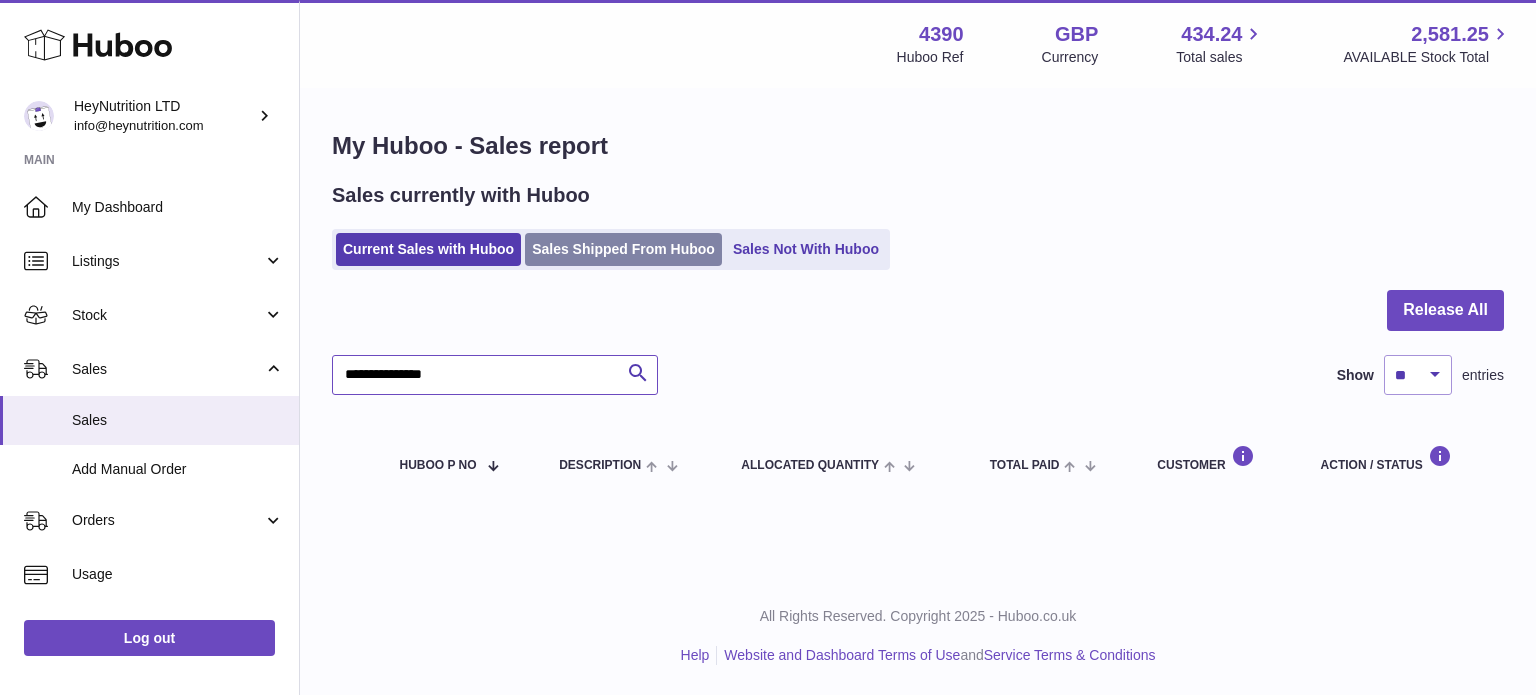 type on "**********" 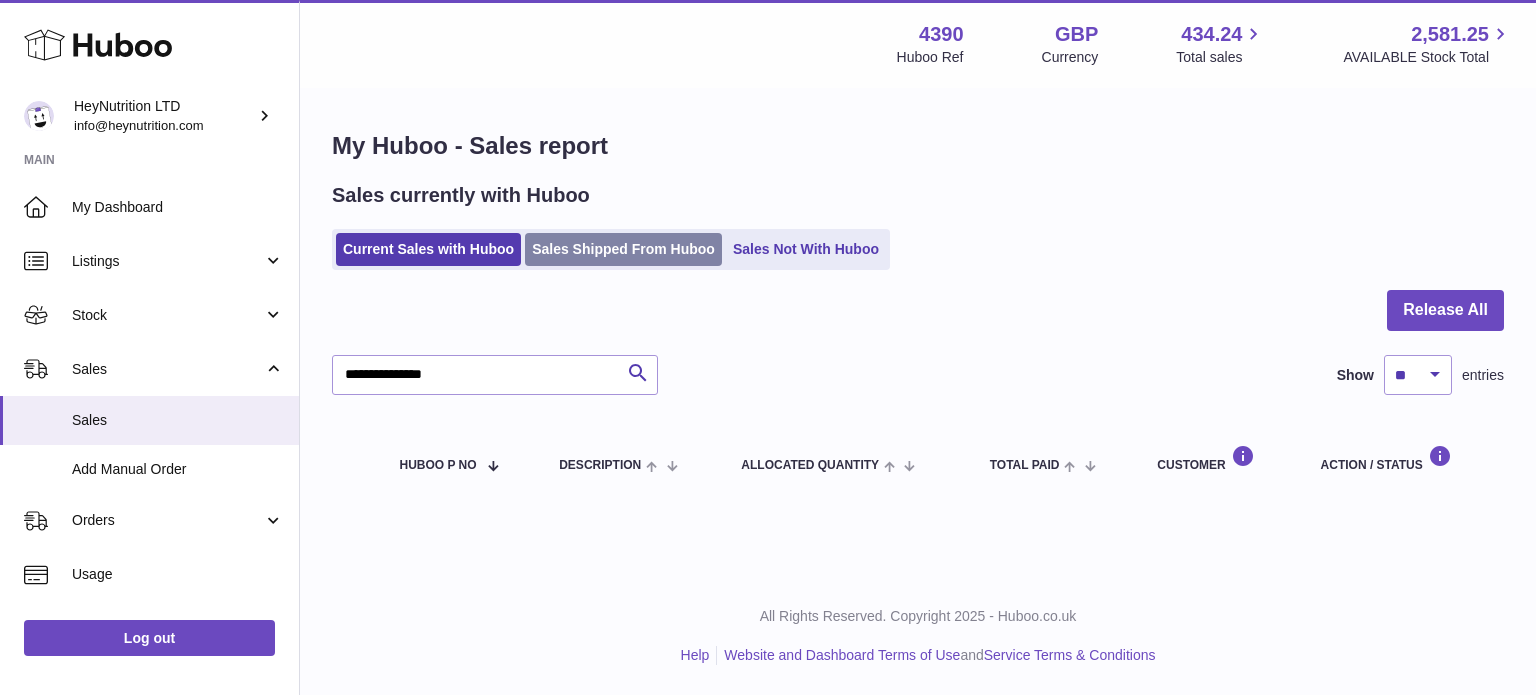 click on "Sales Shipped From Huboo" at bounding box center [623, 249] 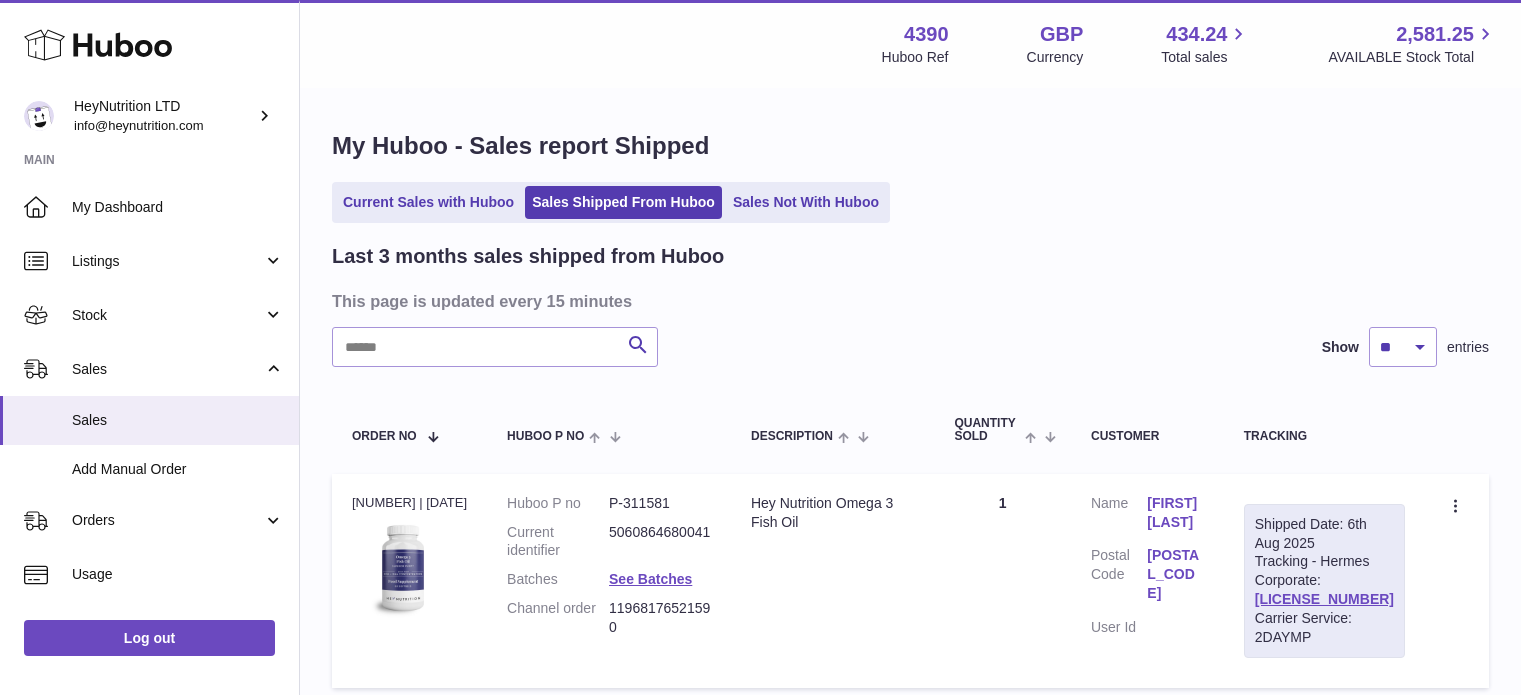 scroll, scrollTop: 0, scrollLeft: 0, axis: both 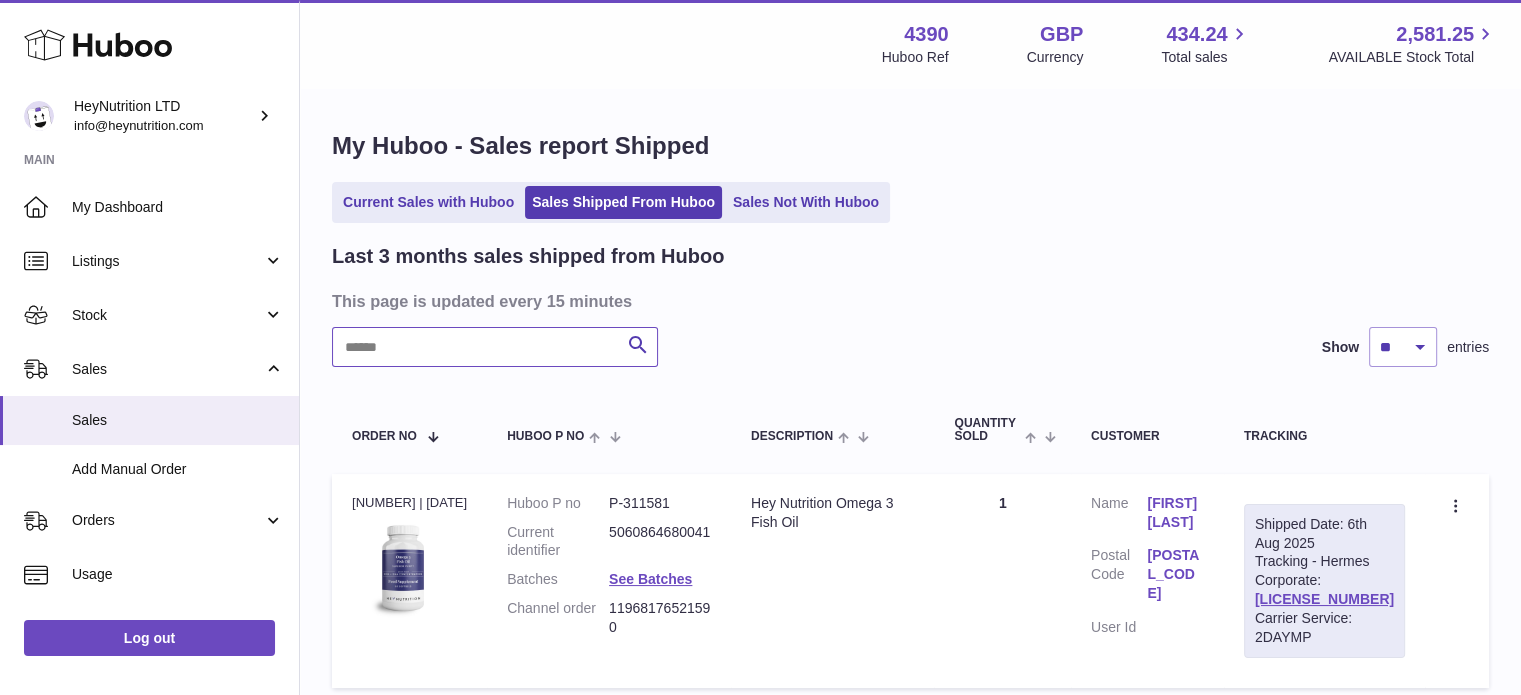 click at bounding box center (495, 347) 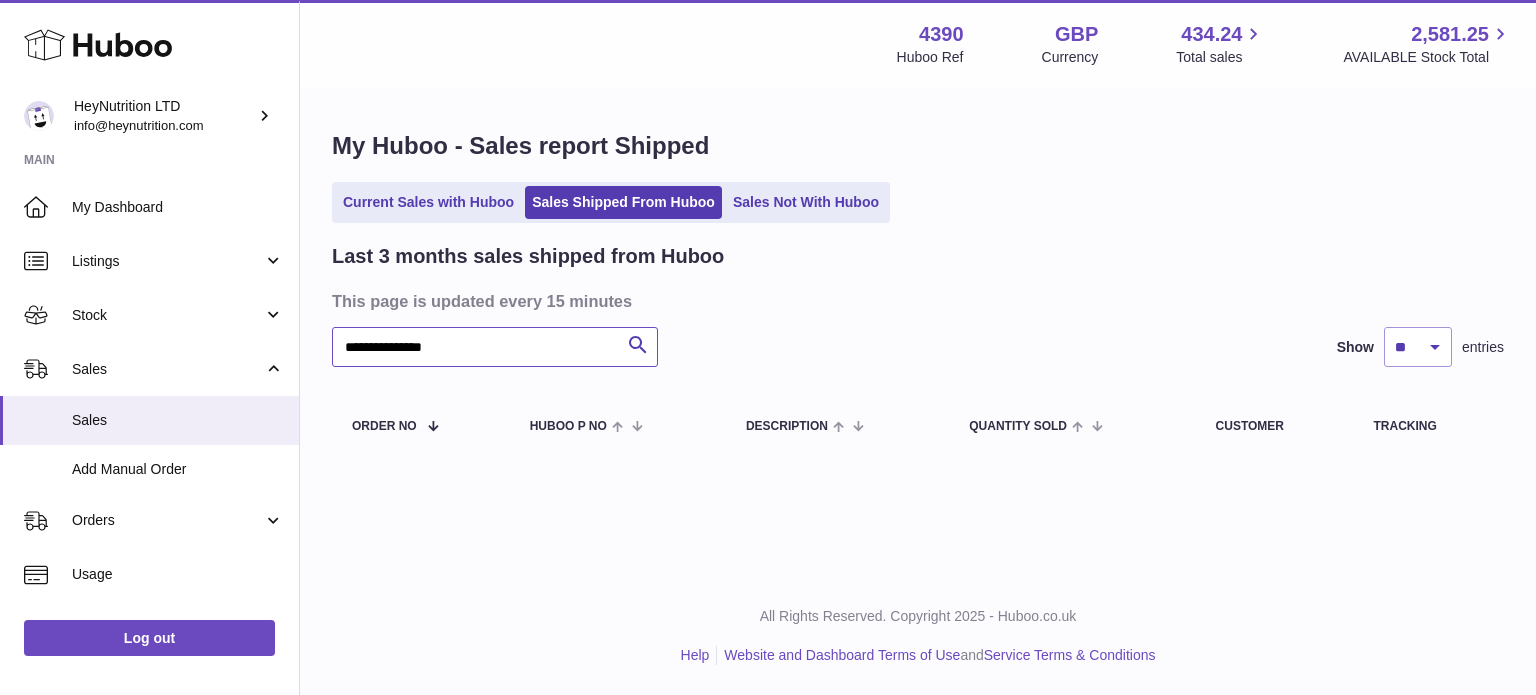 type on "**********" 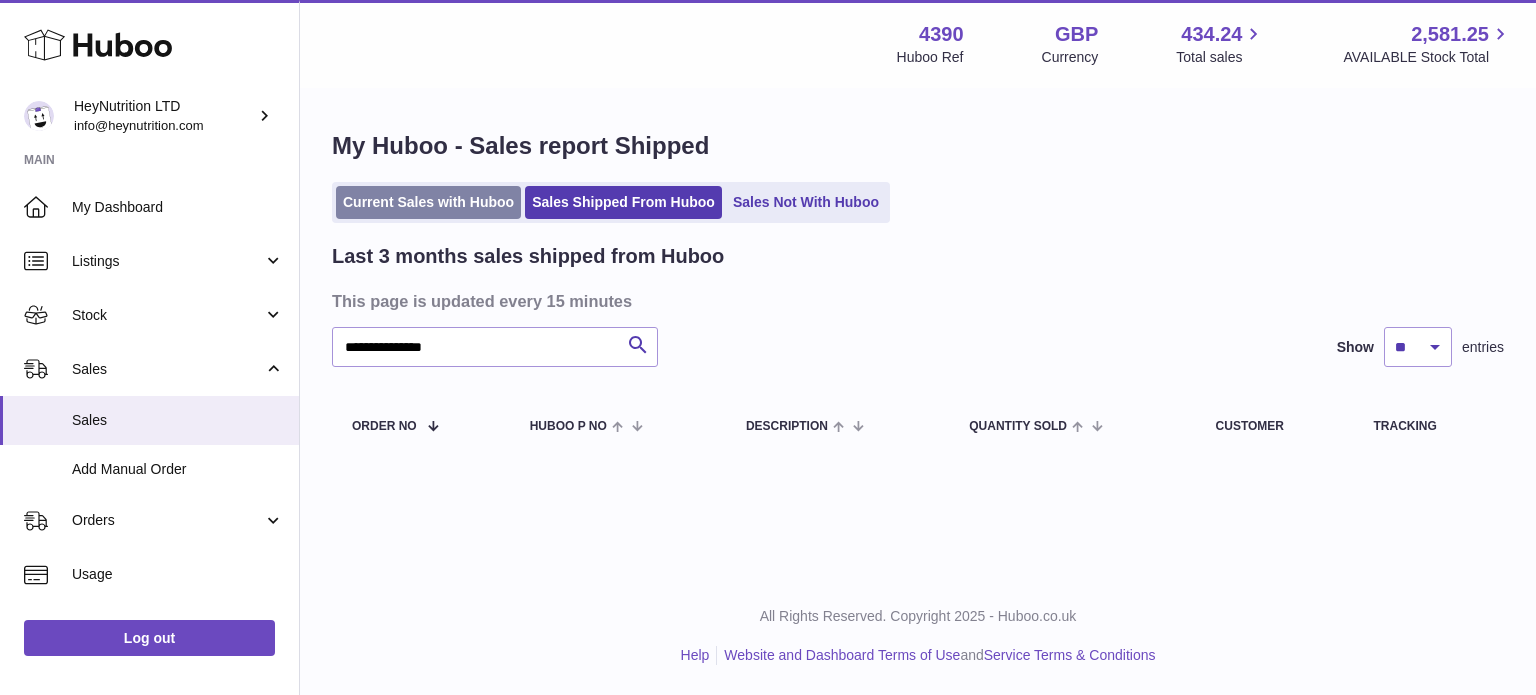 click on "Current Sales with Huboo" at bounding box center [428, 202] 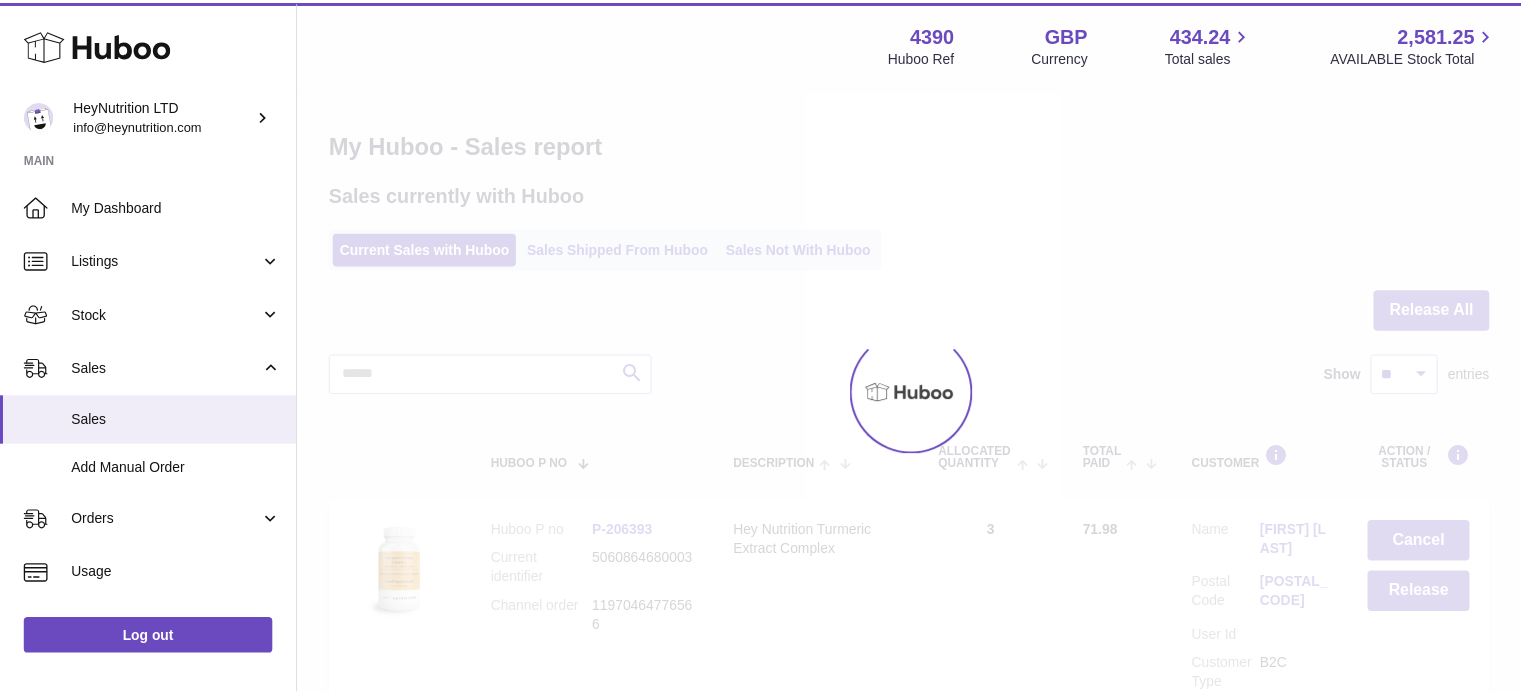 scroll, scrollTop: 0, scrollLeft: 0, axis: both 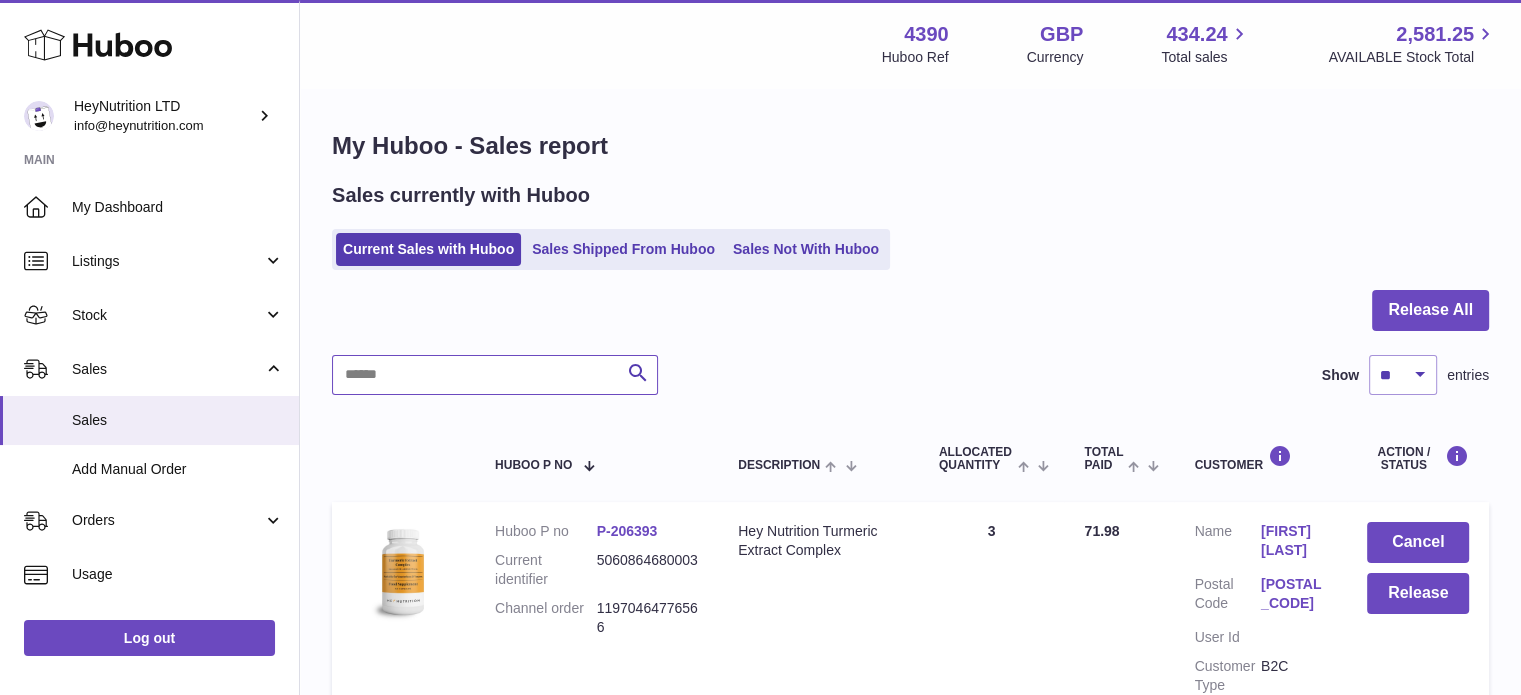 click at bounding box center (495, 375) 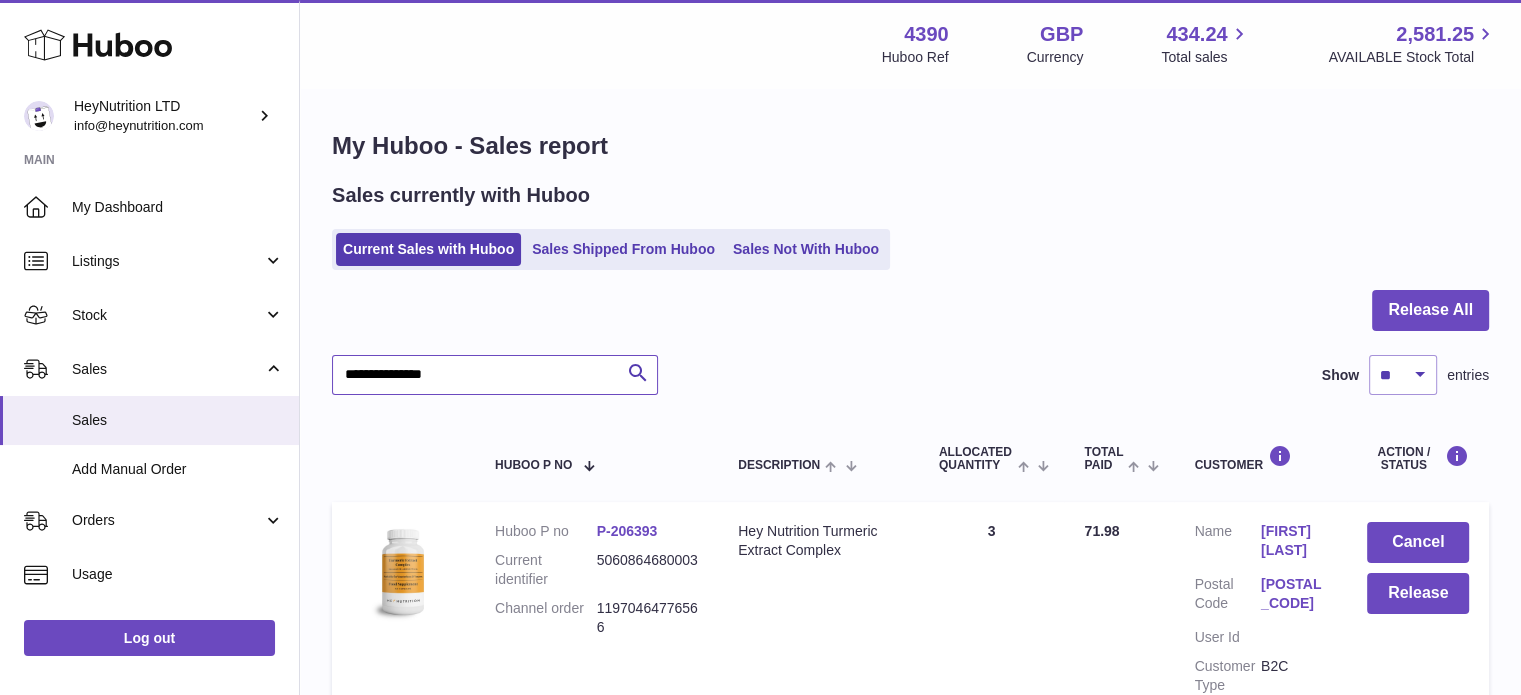 scroll, scrollTop: 400, scrollLeft: 0, axis: vertical 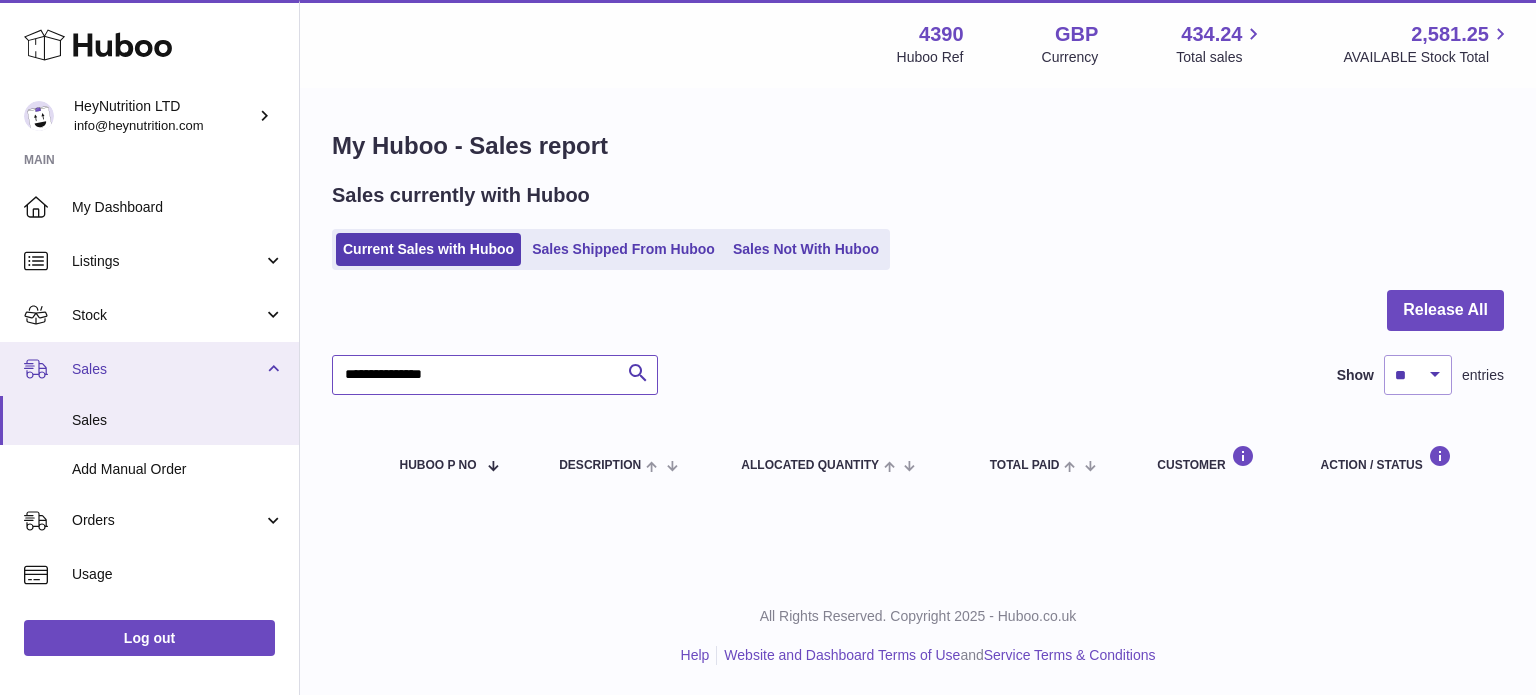 drag, startPoint x: 562, startPoint y: 369, endPoint x: 116, endPoint y: 359, distance: 446.1121 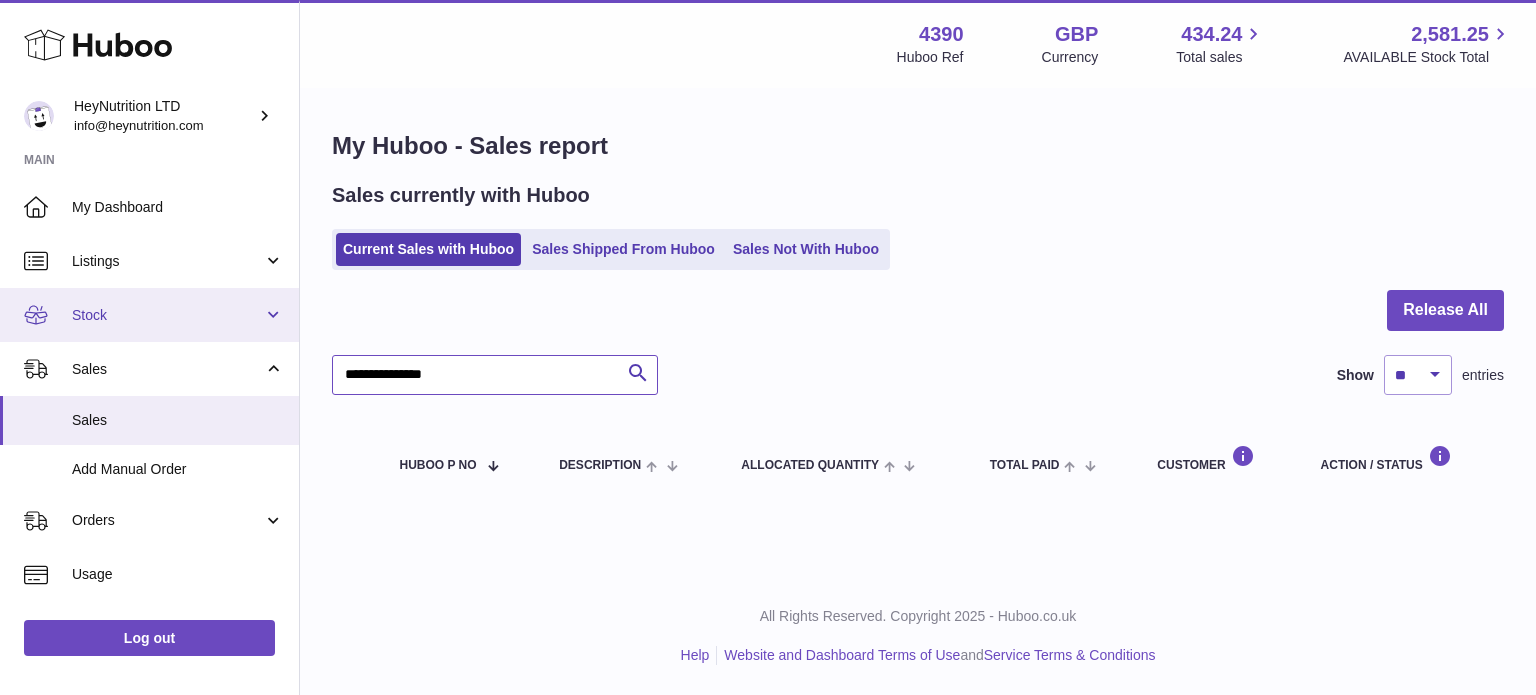 paste 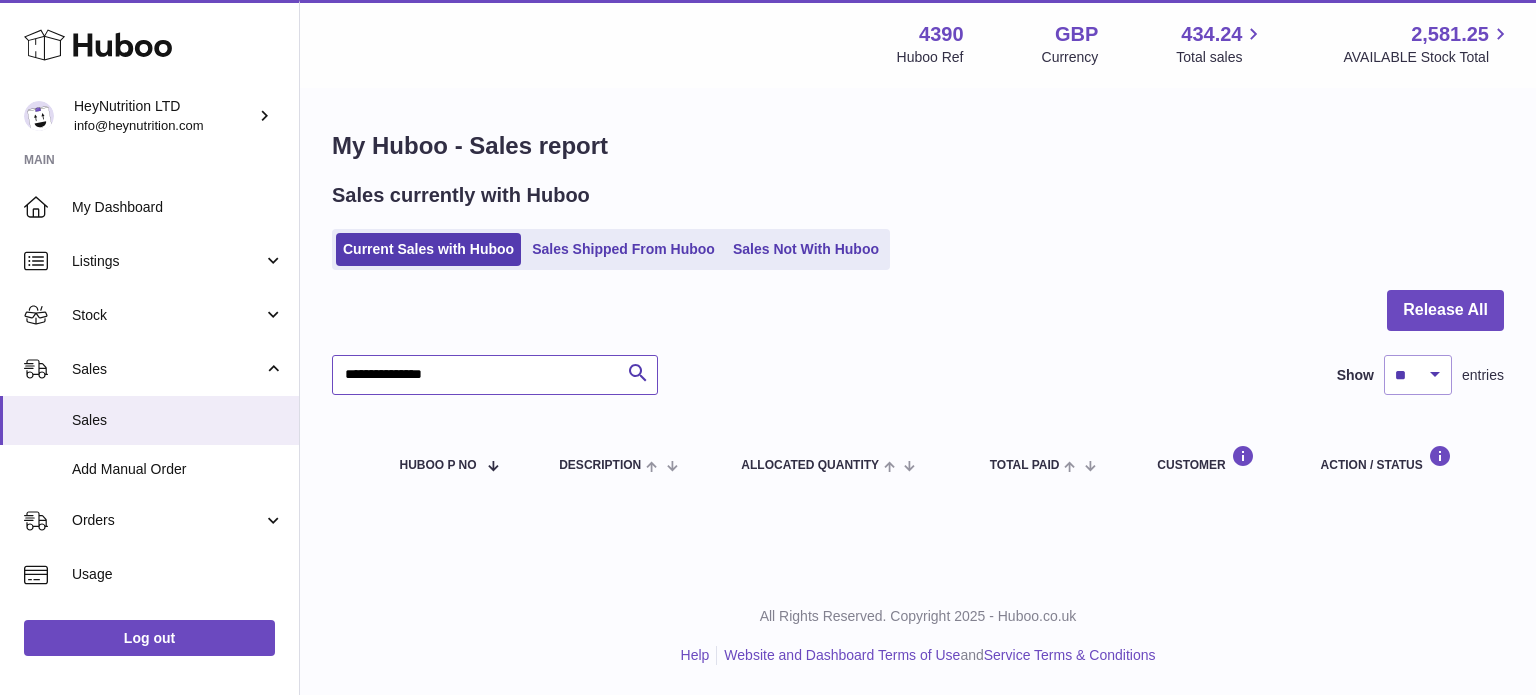 type on "**********" 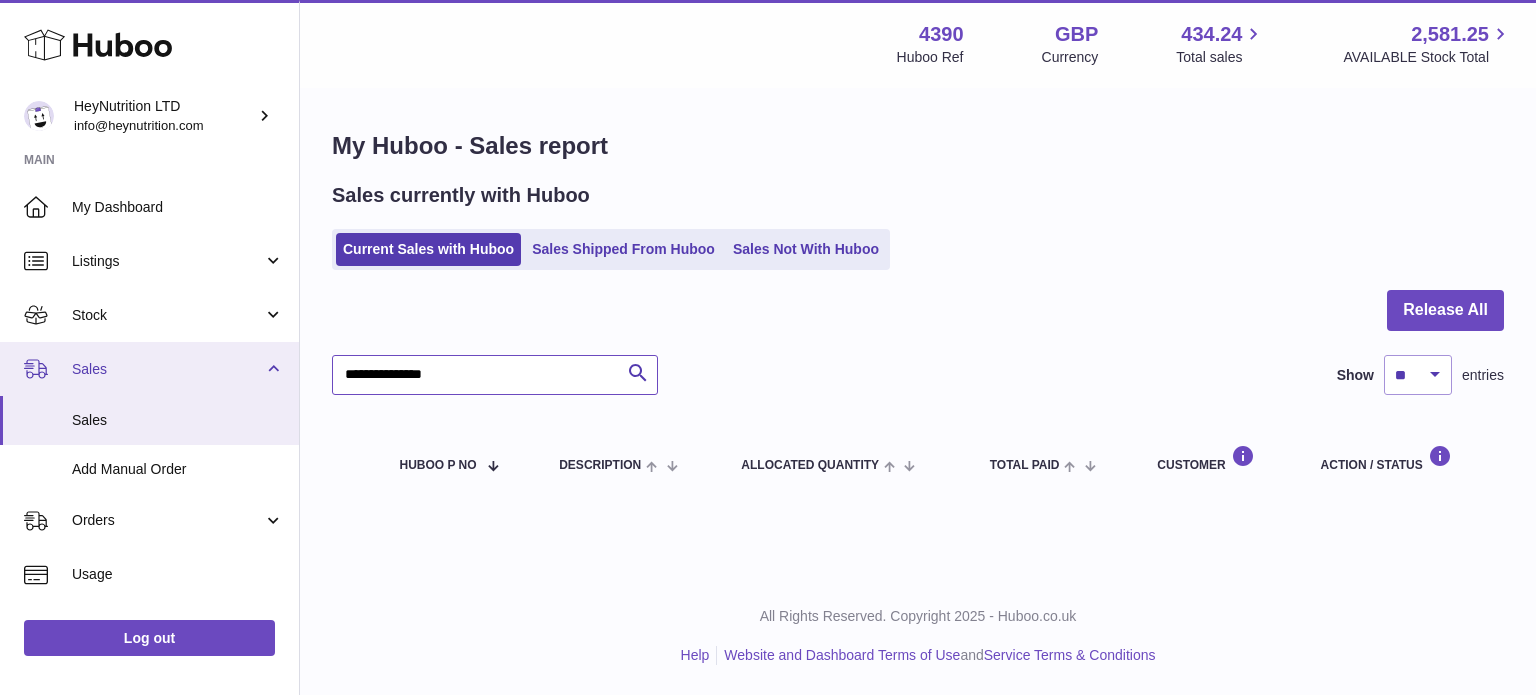 drag, startPoint x: 496, startPoint y: 373, endPoint x: 0, endPoint y: 363, distance: 496.1008 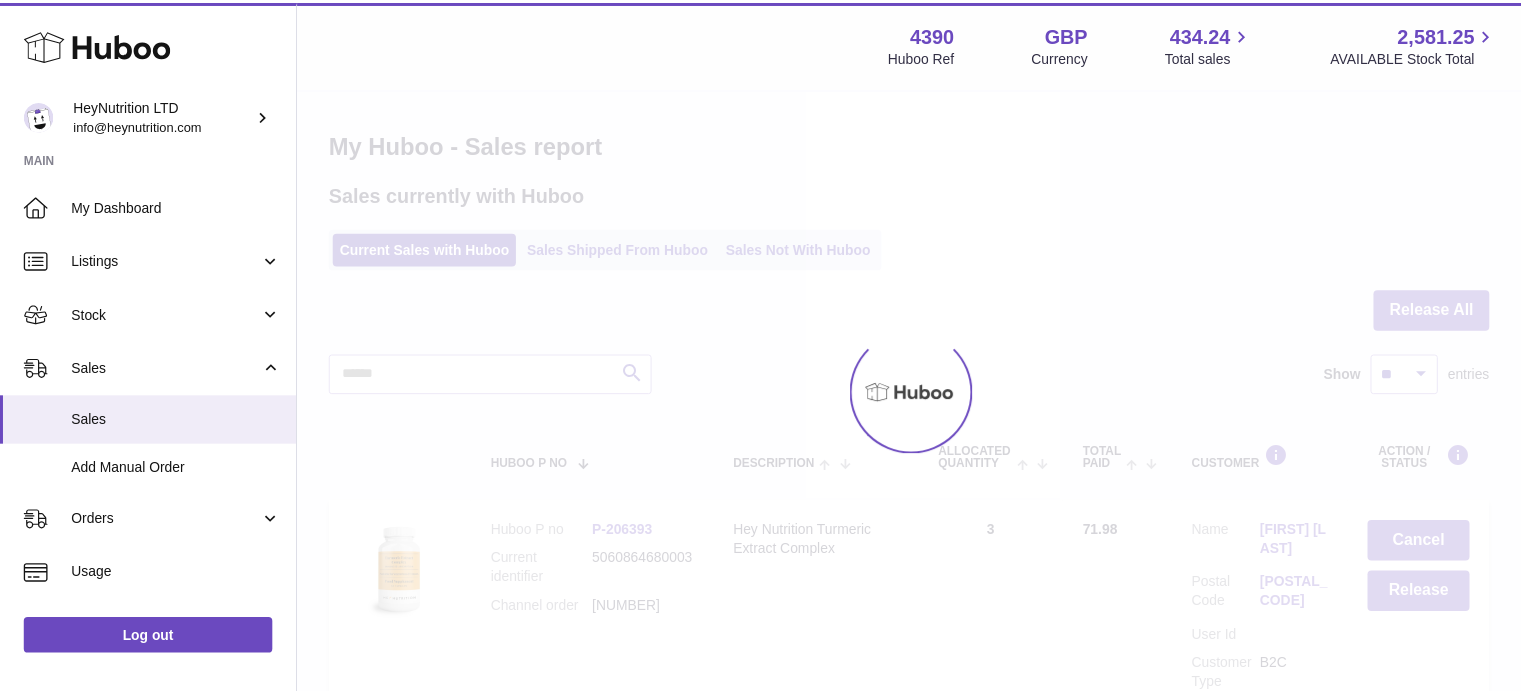 scroll, scrollTop: 0, scrollLeft: 0, axis: both 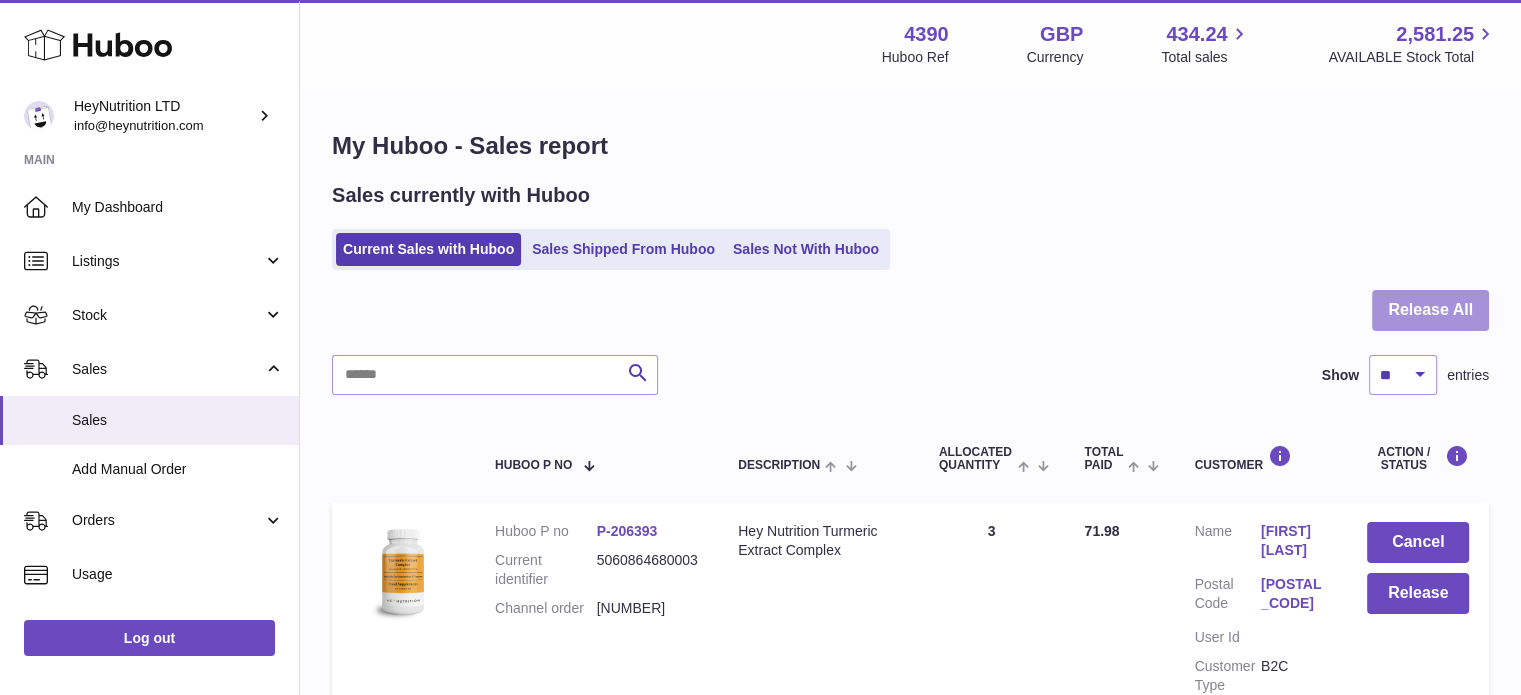 click on "Release All" at bounding box center [1430, 310] 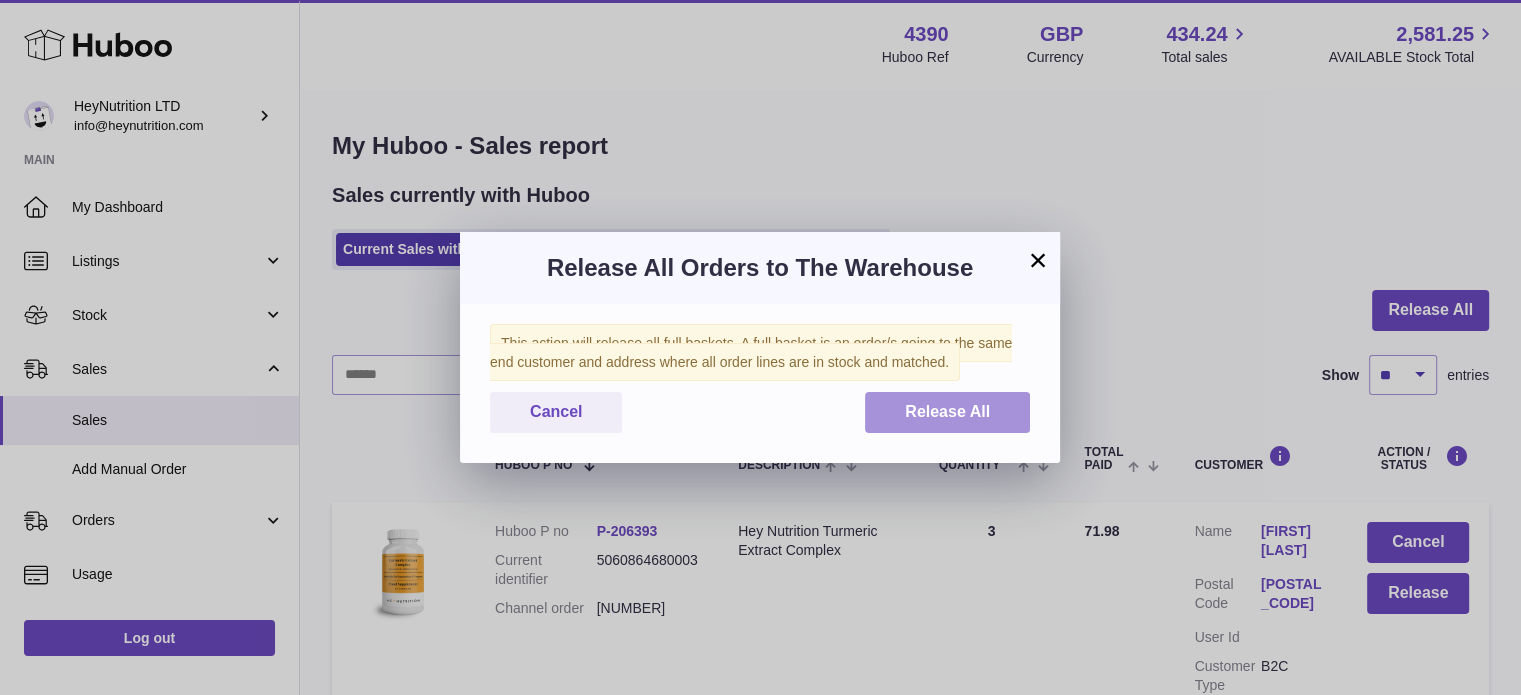 click on "Release All" at bounding box center [947, 412] 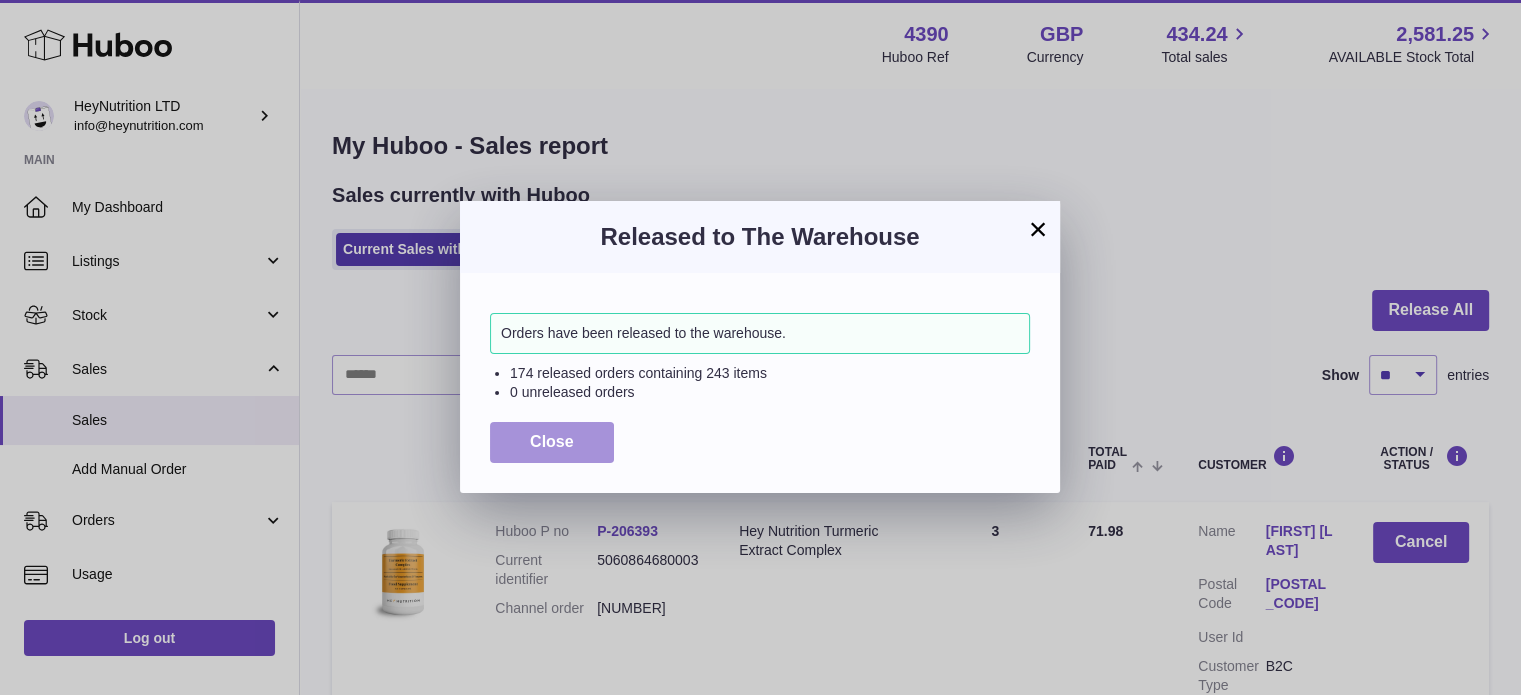 click on "Close" at bounding box center (552, 442) 